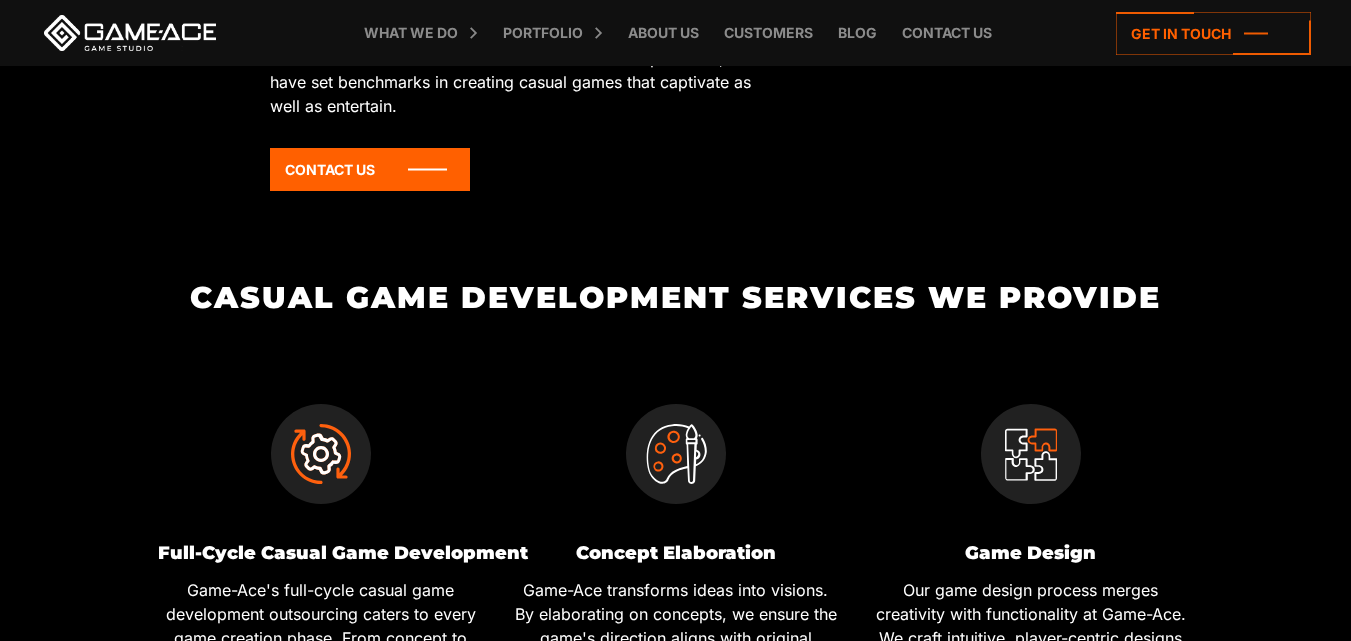 scroll, scrollTop: 700, scrollLeft: 0, axis: vertical 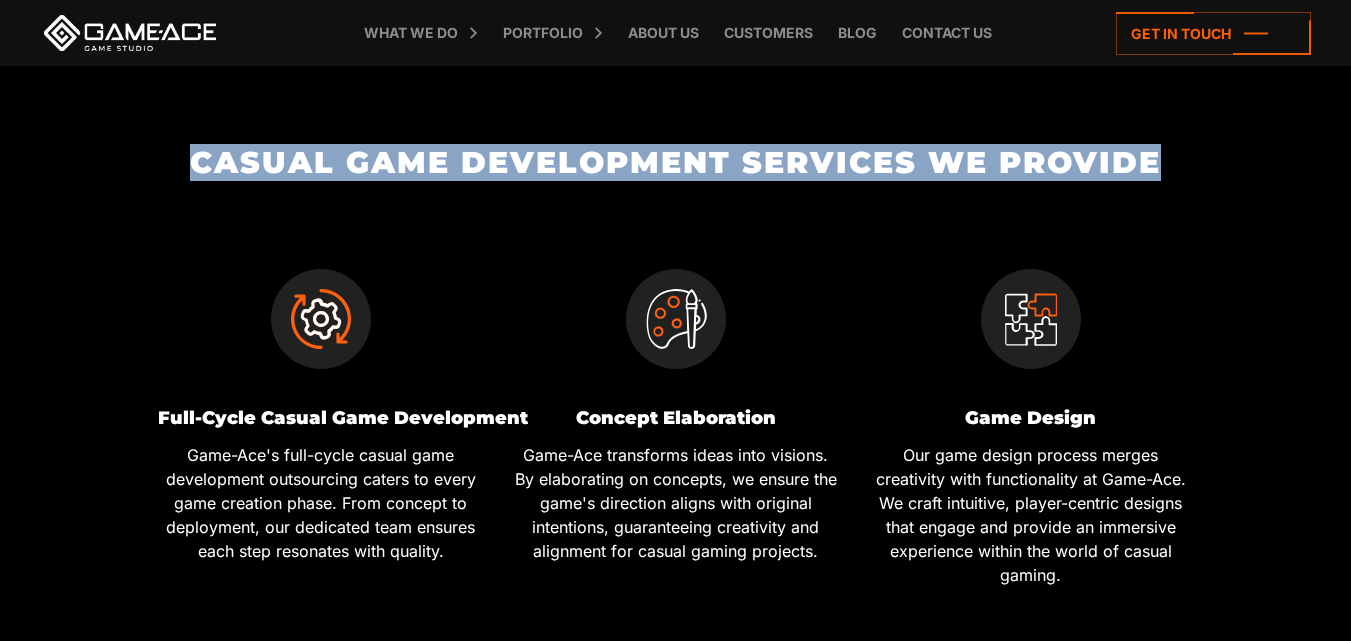 drag, startPoint x: 194, startPoint y: 165, endPoint x: 1161, endPoint y: 152, distance: 967.0874 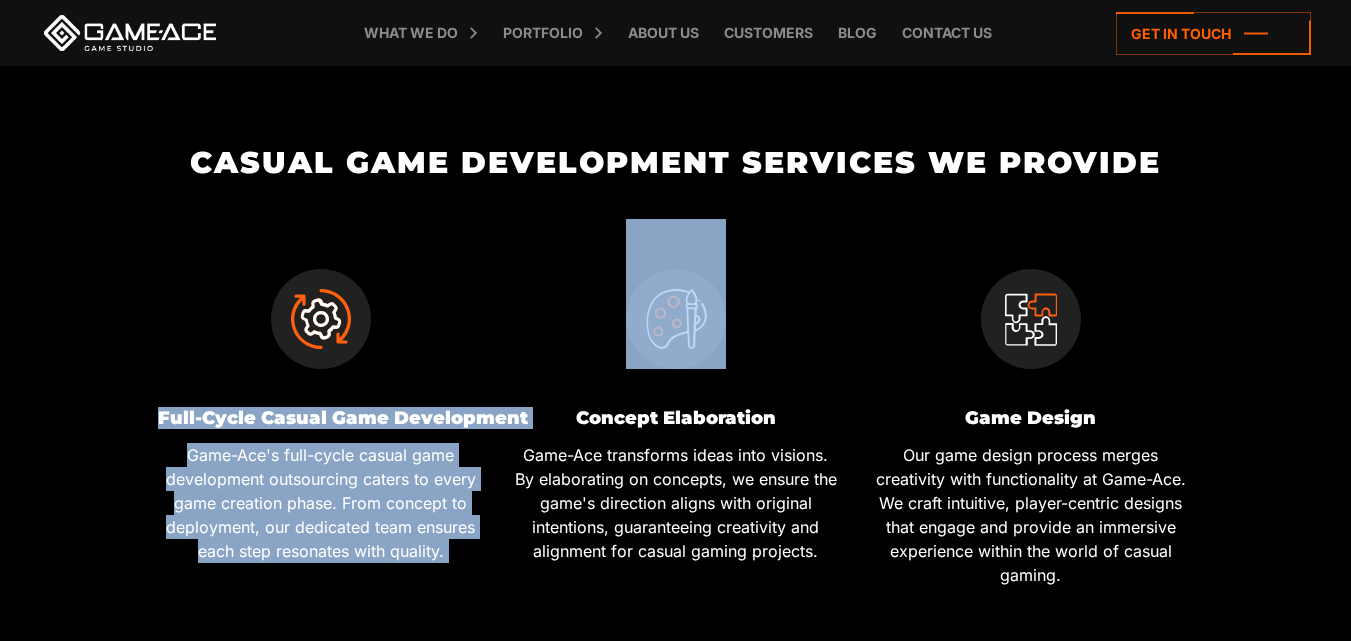 drag, startPoint x: 154, startPoint y: 415, endPoint x: 518, endPoint y: 420, distance: 364.03433 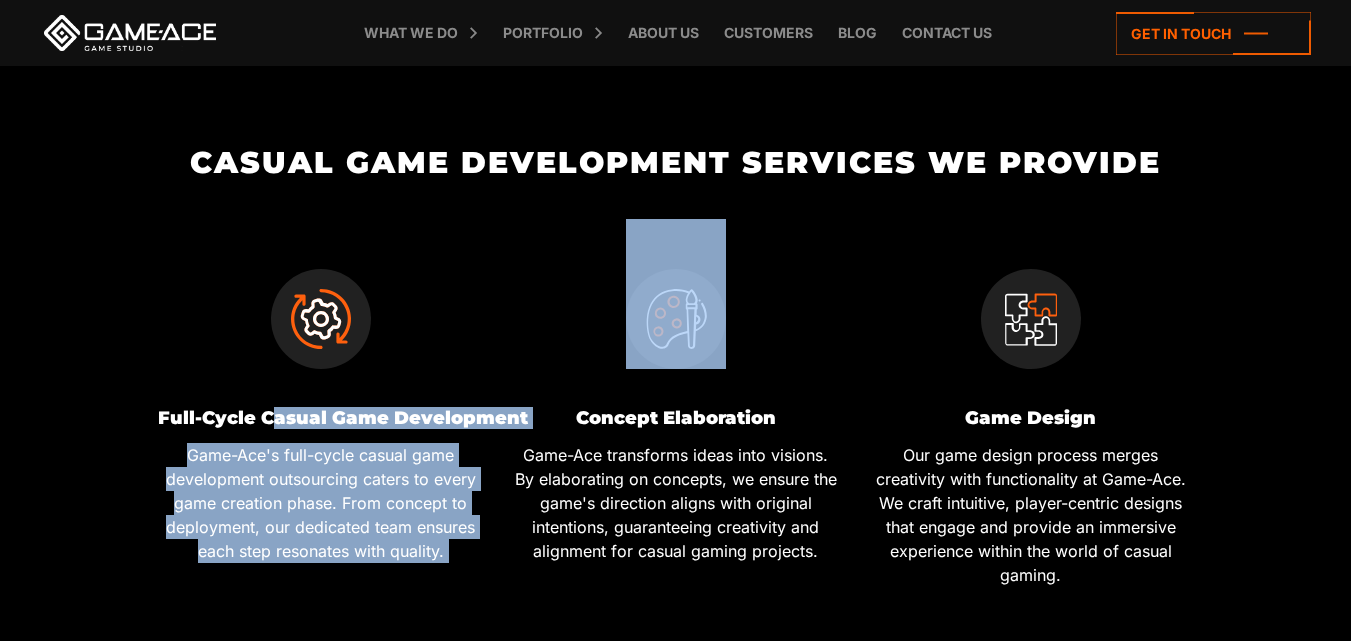 drag, startPoint x: 524, startPoint y: 417, endPoint x: 269, endPoint y: 419, distance: 255.00784 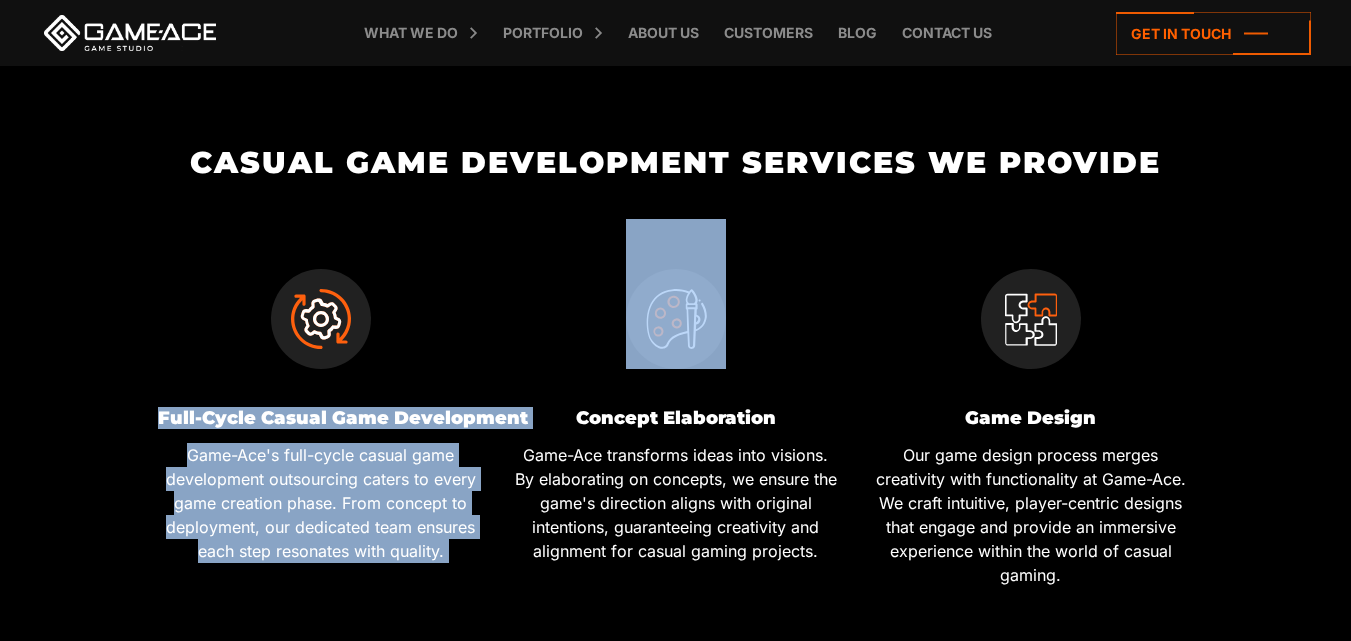 drag, startPoint x: 162, startPoint y: 419, endPoint x: 513, endPoint y: 412, distance: 351.0698 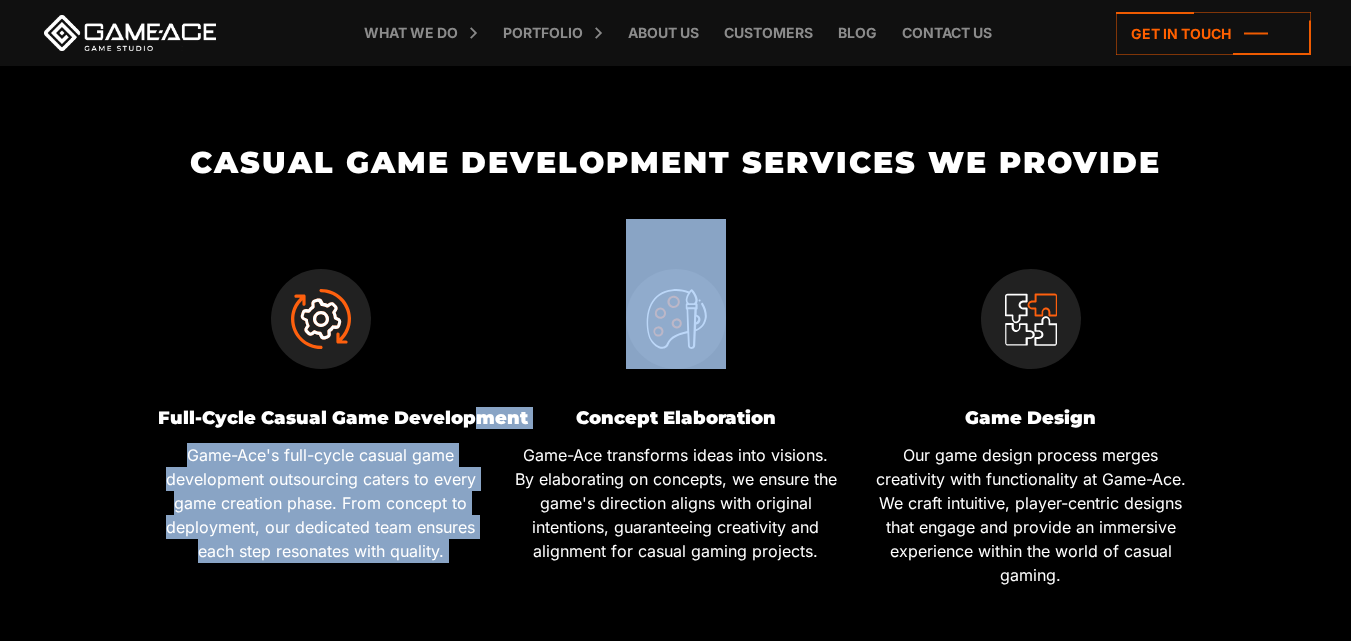 drag, startPoint x: 521, startPoint y: 415, endPoint x: 480, endPoint y: 416, distance: 41.01219 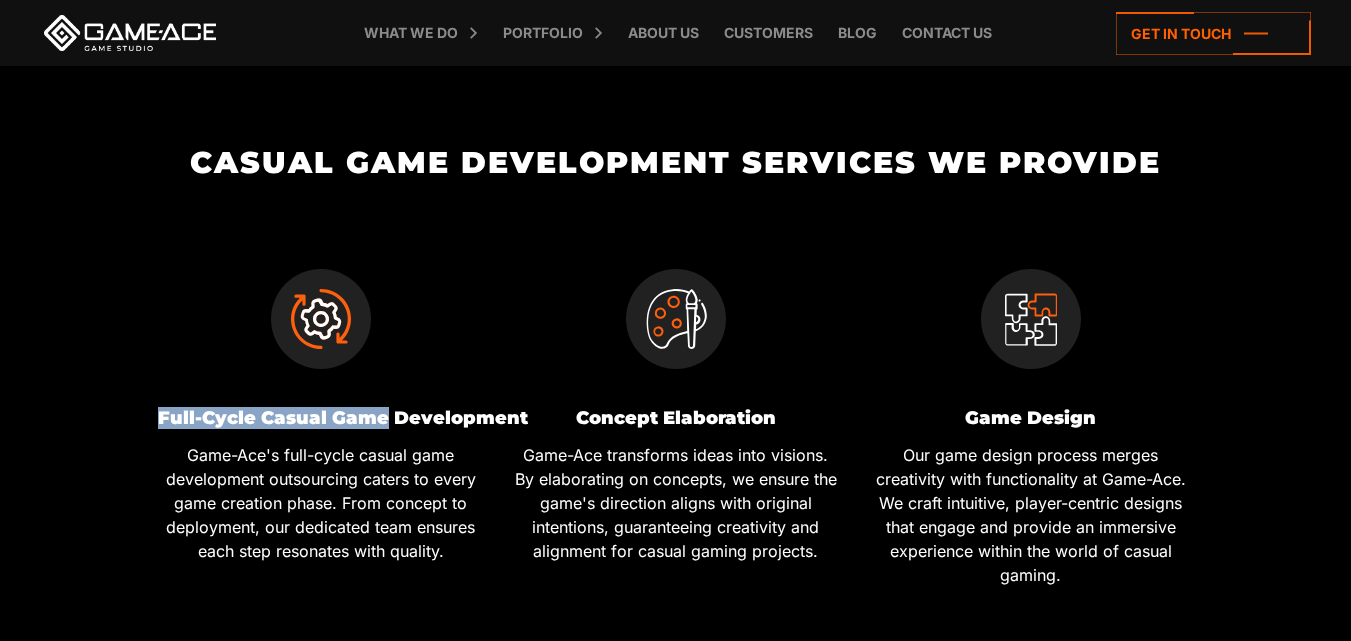 drag, startPoint x: 153, startPoint y: 418, endPoint x: 381, endPoint y: 408, distance: 228.2192 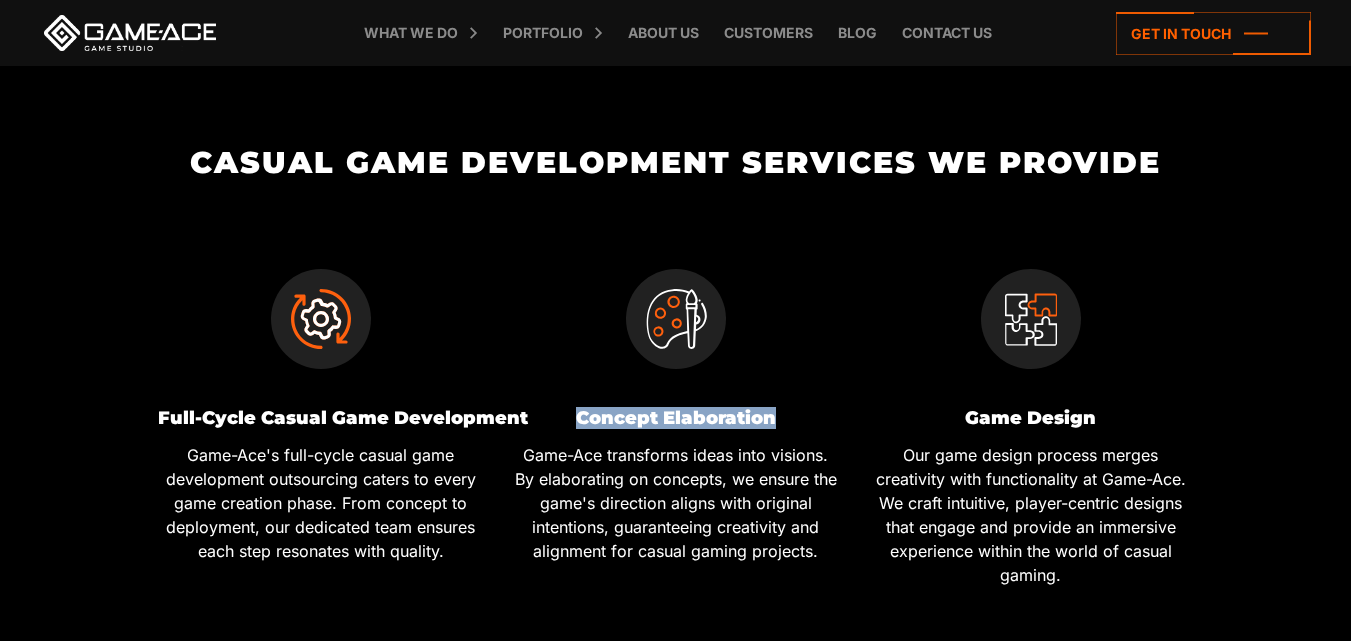 drag, startPoint x: 589, startPoint y: 419, endPoint x: 786, endPoint y: 419, distance: 197 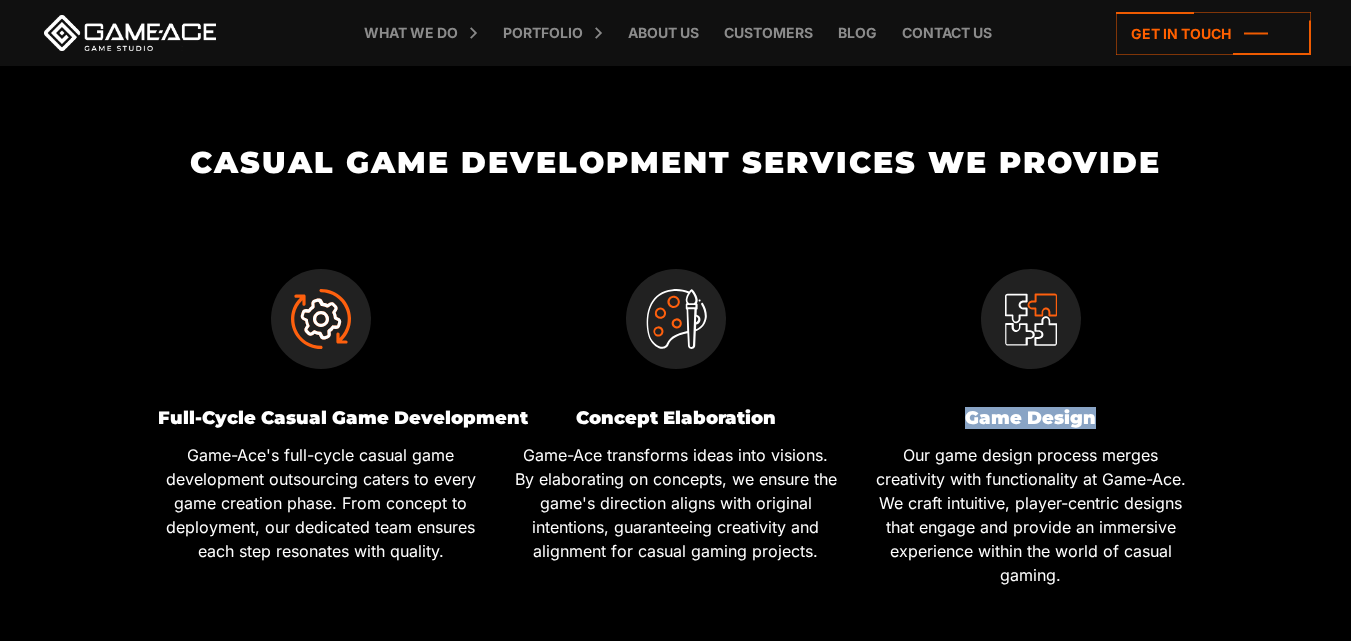 drag, startPoint x: 971, startPoint y: 418, endPoint x: 1092, endPoint y: 415, distance: 121.037186 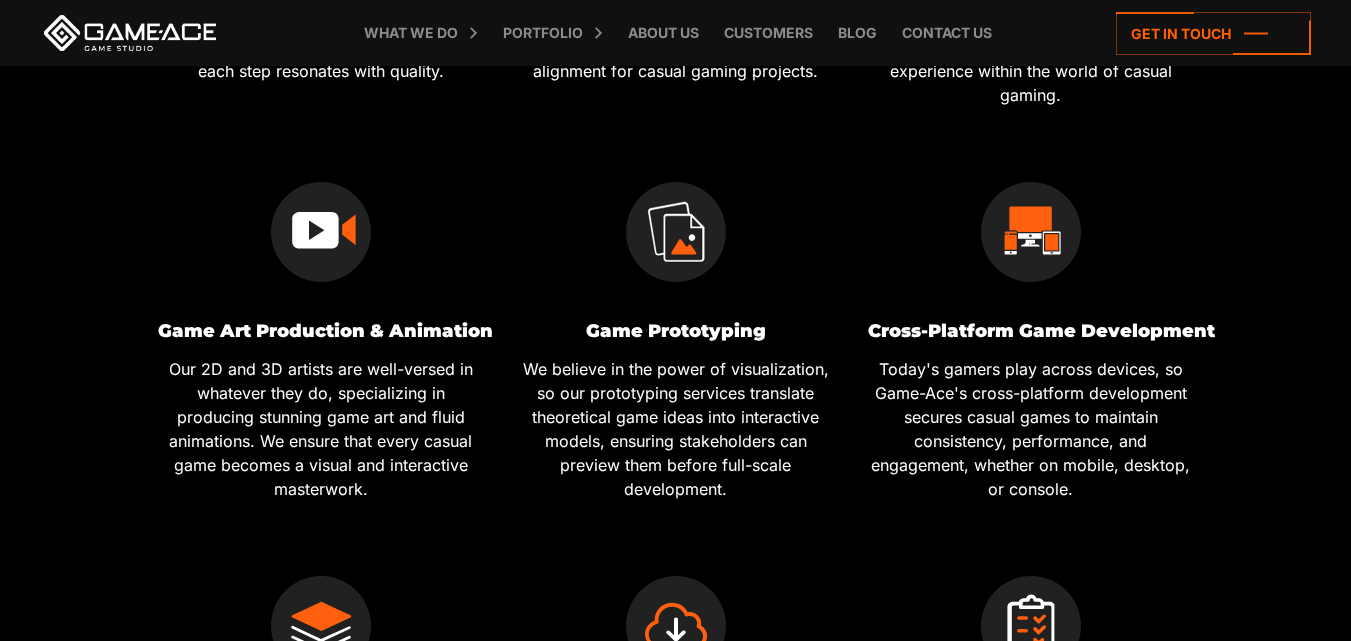 scroll, scrollTop: 1200, scrollLeft: 0, axis: vertical 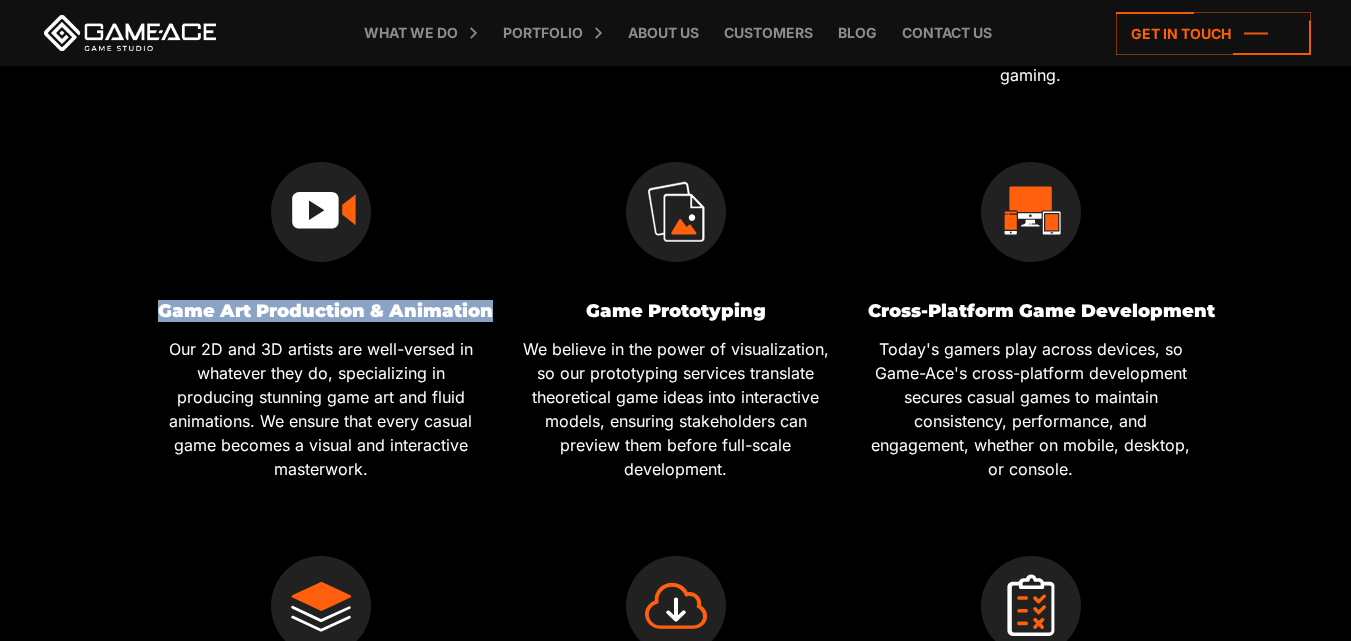 drag, startPoint x: 160, startPoint y: 310, endPoint x: 490, endPoint y: 310, distance: 330 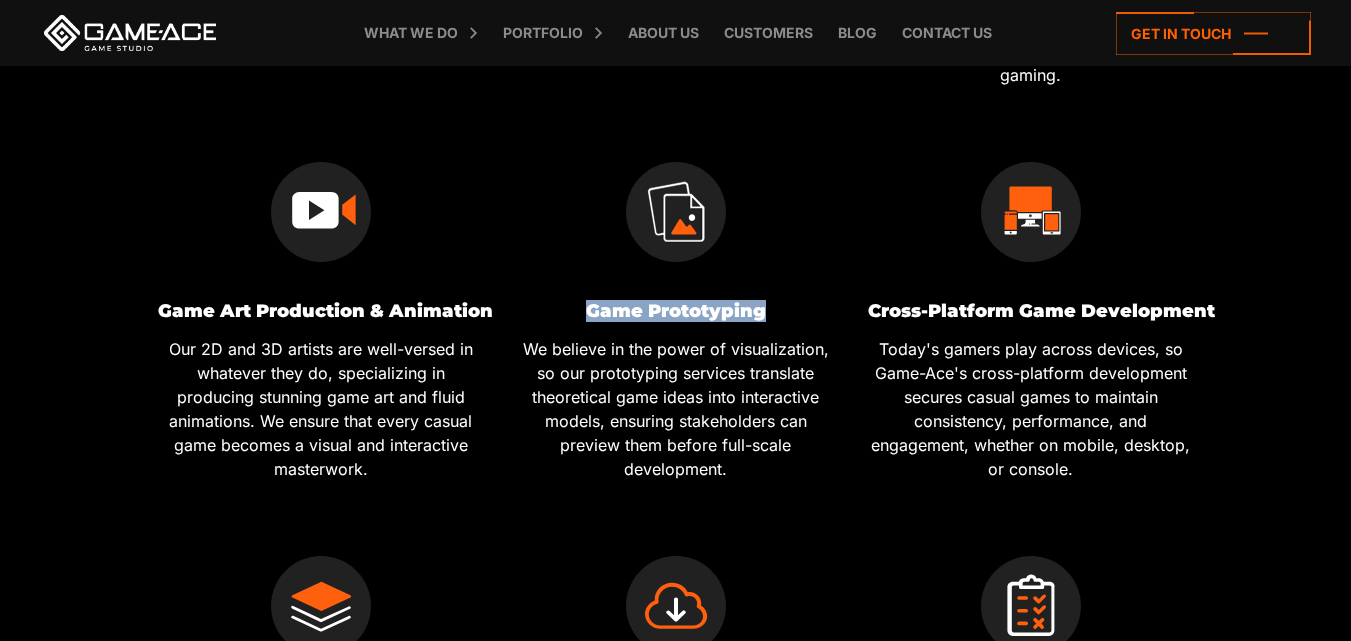 drag, startPoint x: 591, startPoint y: 310, endPoint x: 762, endPoint y: 308, distance: 171.01169 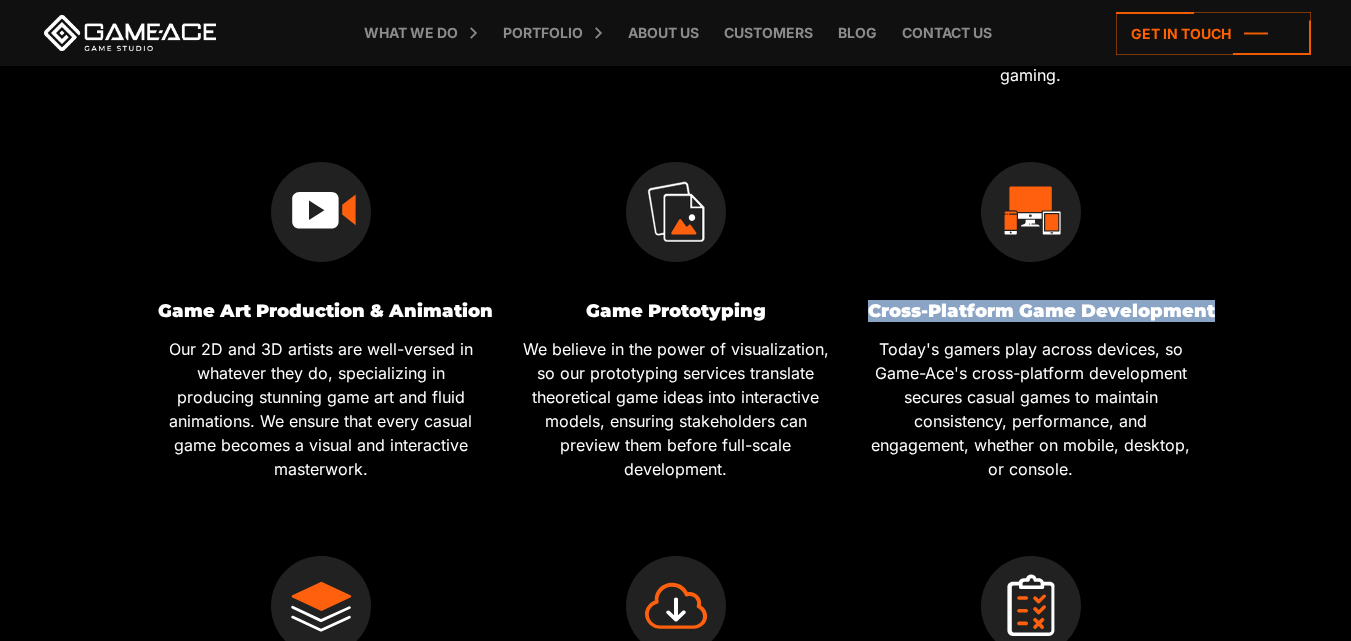 drag, startPoint x: 874, startPoint y: 307, endPoint x: 1226, endPoint y: 320, distance: 352.24 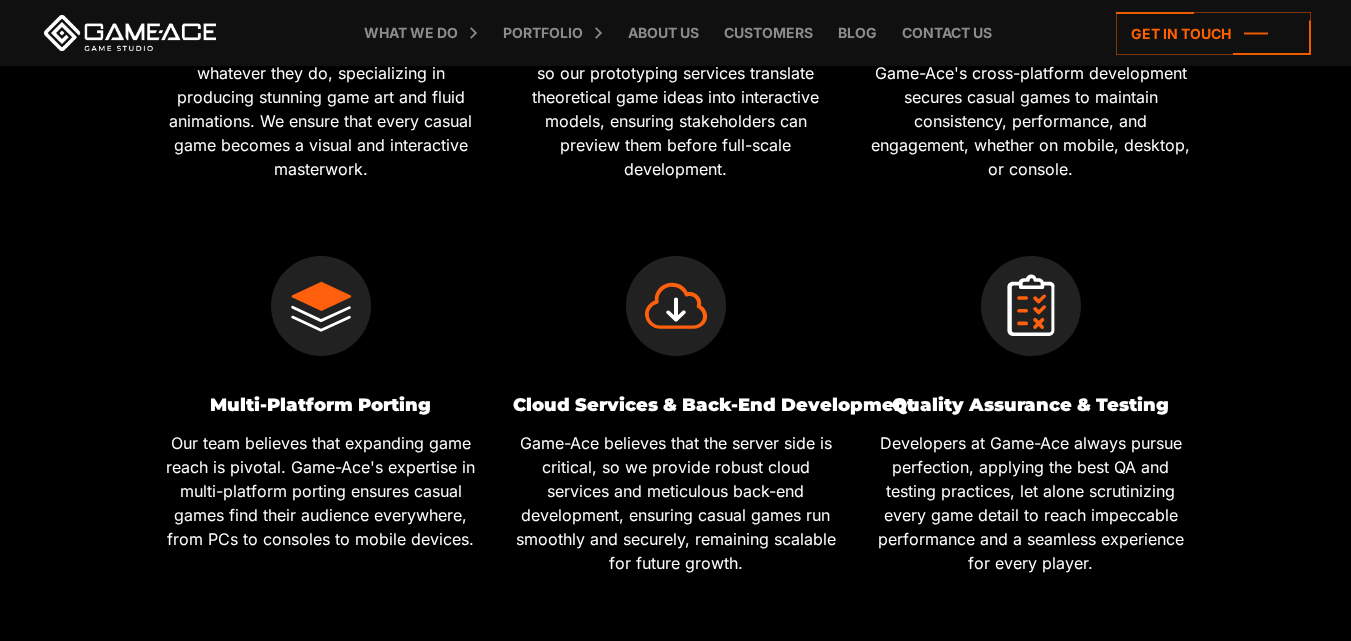 scroll, scrollTop: 1600, scrollLeft: 0, axis: vertical 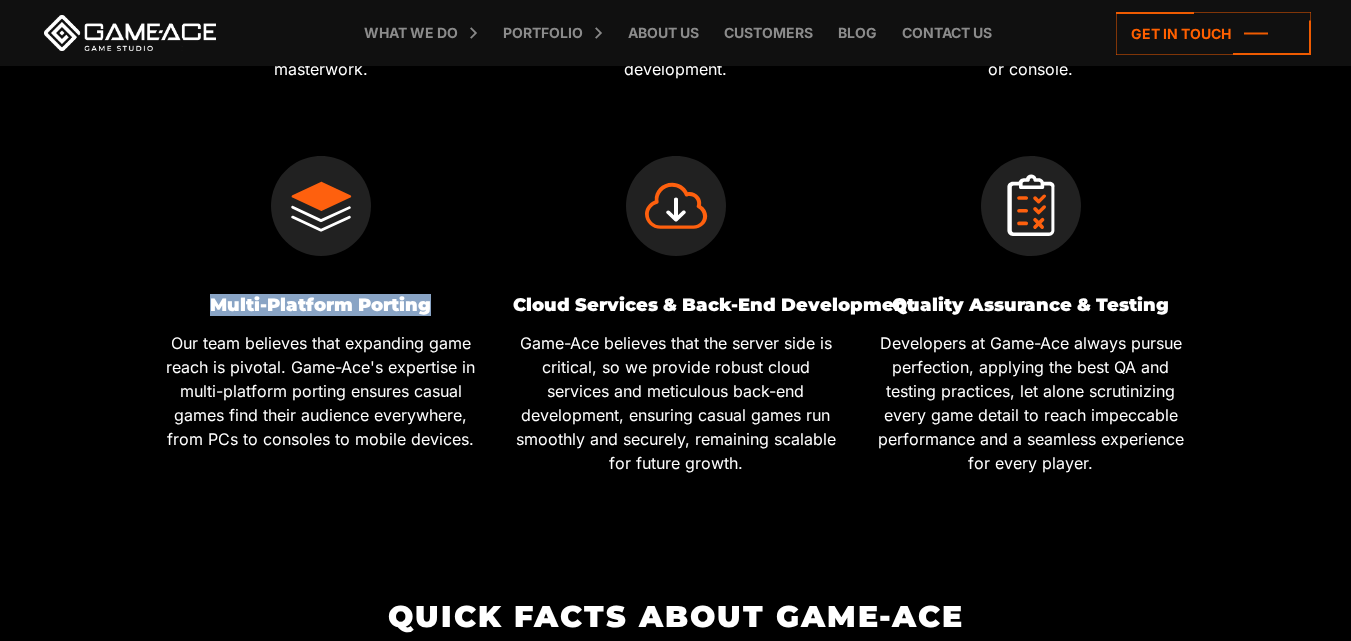 drag, startPoint x: 210, startPoint y: 304, endPoint x: 434, endPoint y: 306, distance: 224.00893 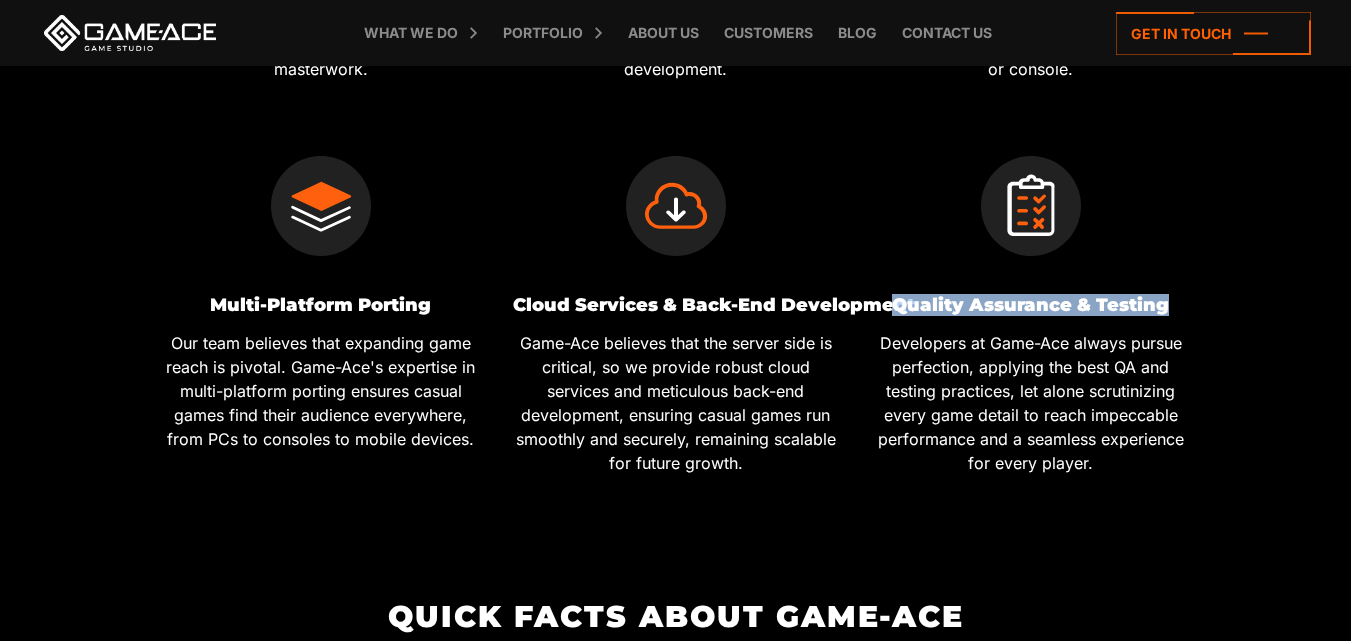 drag, startPoint x: 895, startPoint y: 306, endPoint x: 1178, endPoint y: 302, distance: 283.02826 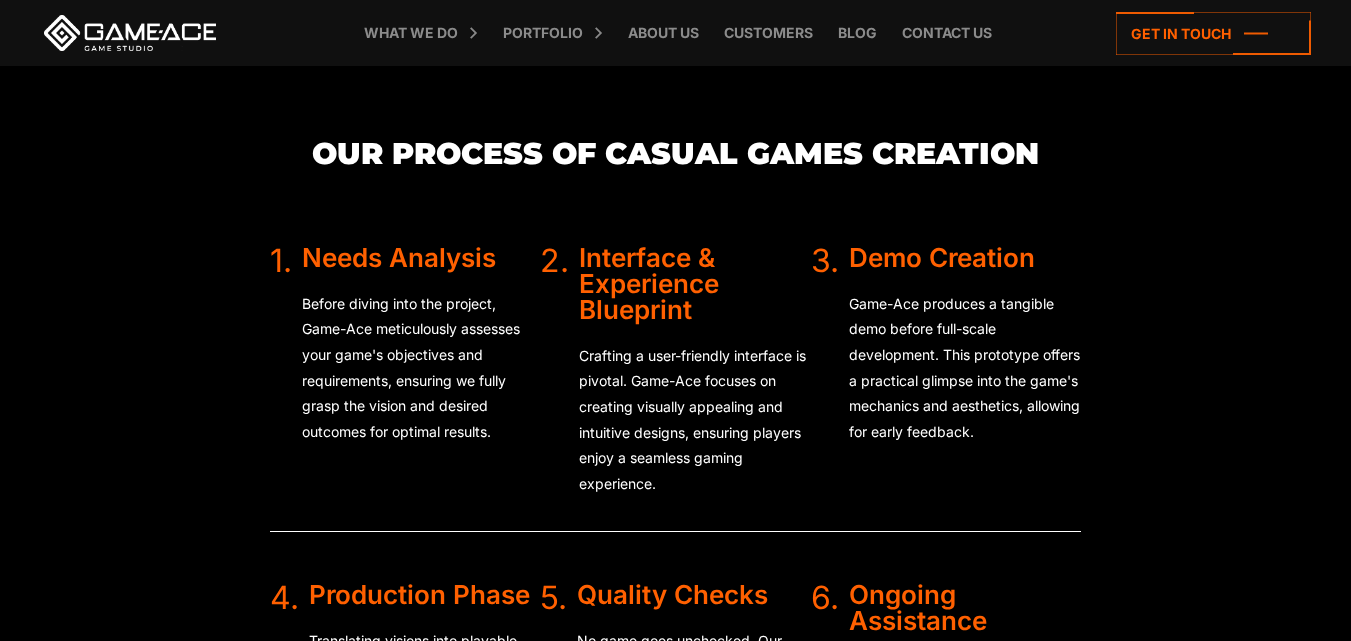 scroll, scrollTop: 4600, scrollLeft: 0, axis: vertical 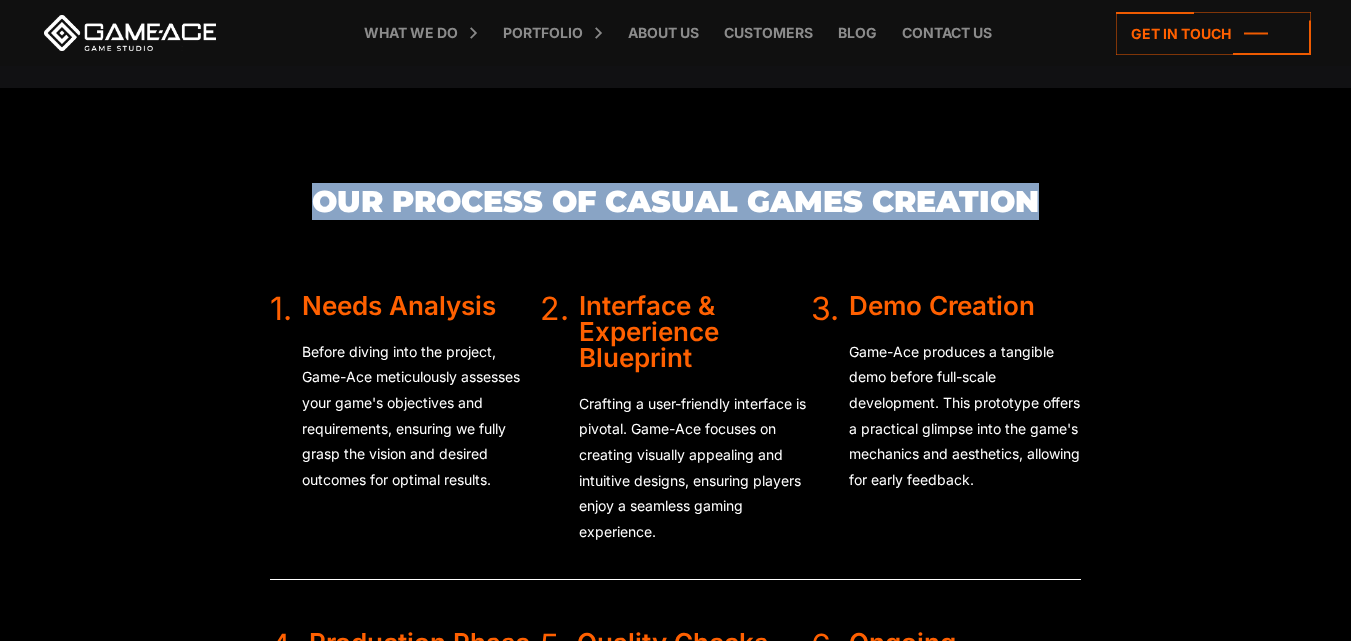 drag, startPoint x: 303, startPoint y: 256, endPoint x: 1039, endPoint y: 255, distance: 736.0007 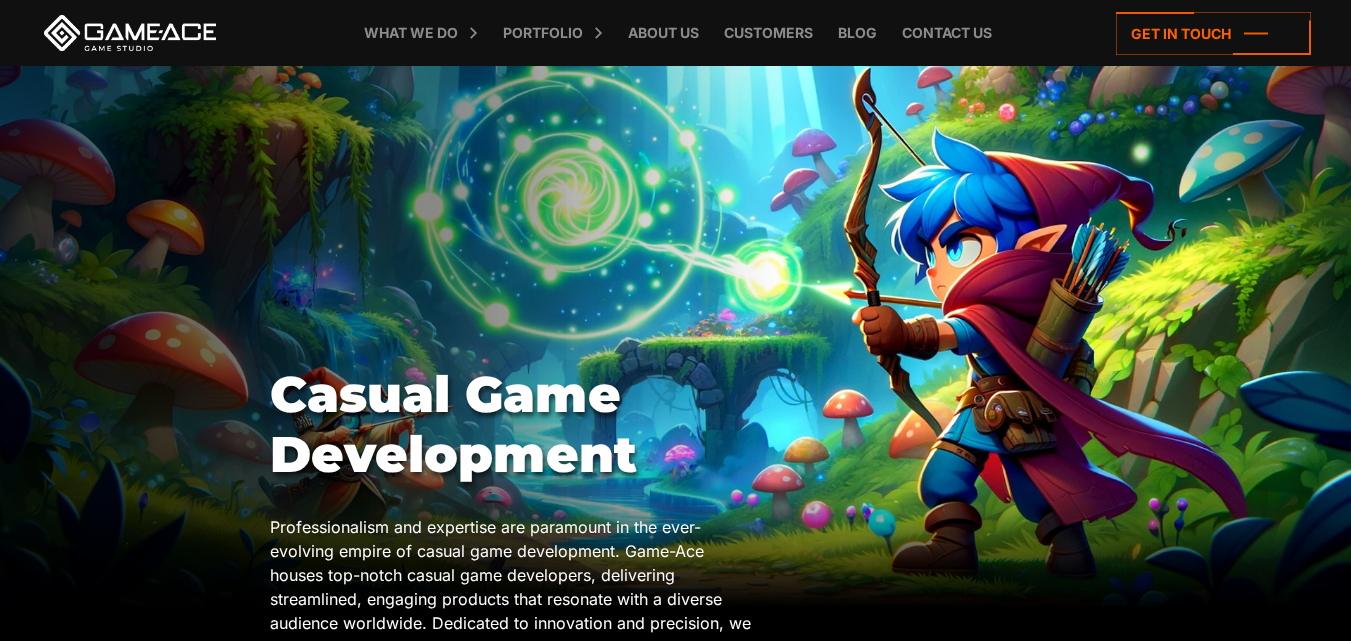 scroll, scrollTop: 4622, scrollLeft: 0, axis: vertical 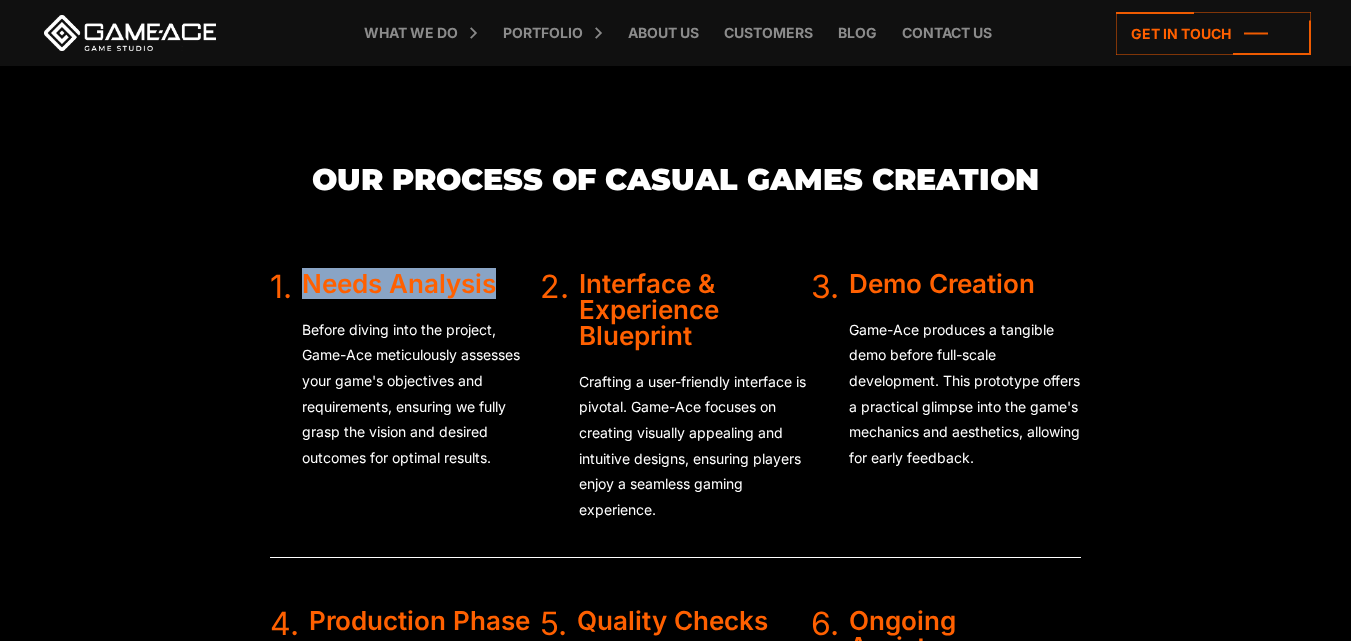 drag, startPoint x: 498, startPoint y: 340, endPoint x: 301, endPoint y: 328, distance: 197.36514 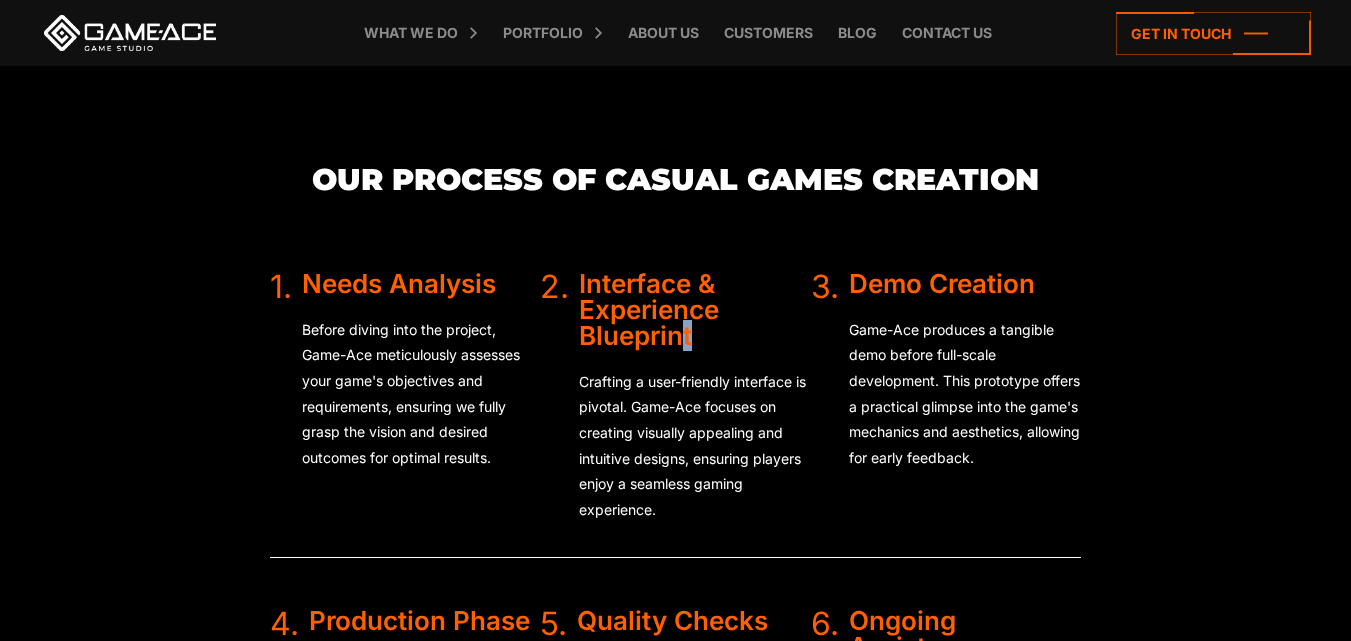 drag, startPoint x: 700, startPoint y: 392, endPoint x: 688, endPoint y: 384, distance: 14.422205 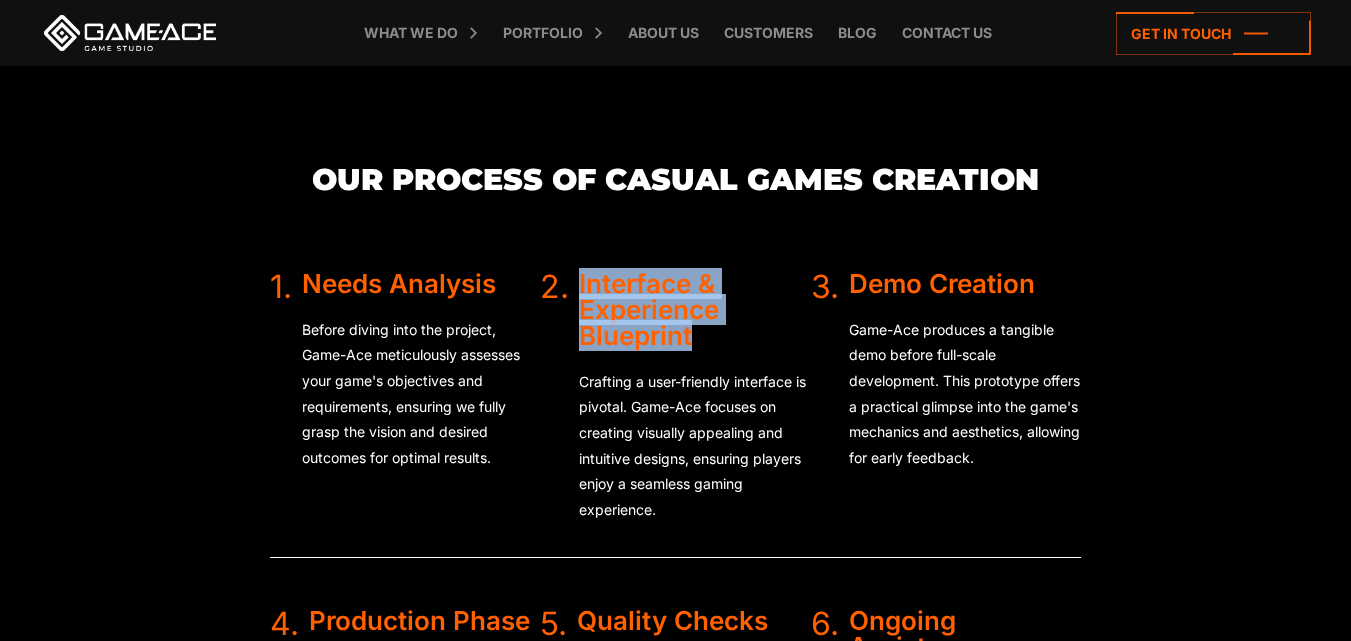 drag, startPoint x: 690, startPoint y: 382, endPoint x: 582, endPoint y: 344, distance: 114.49017 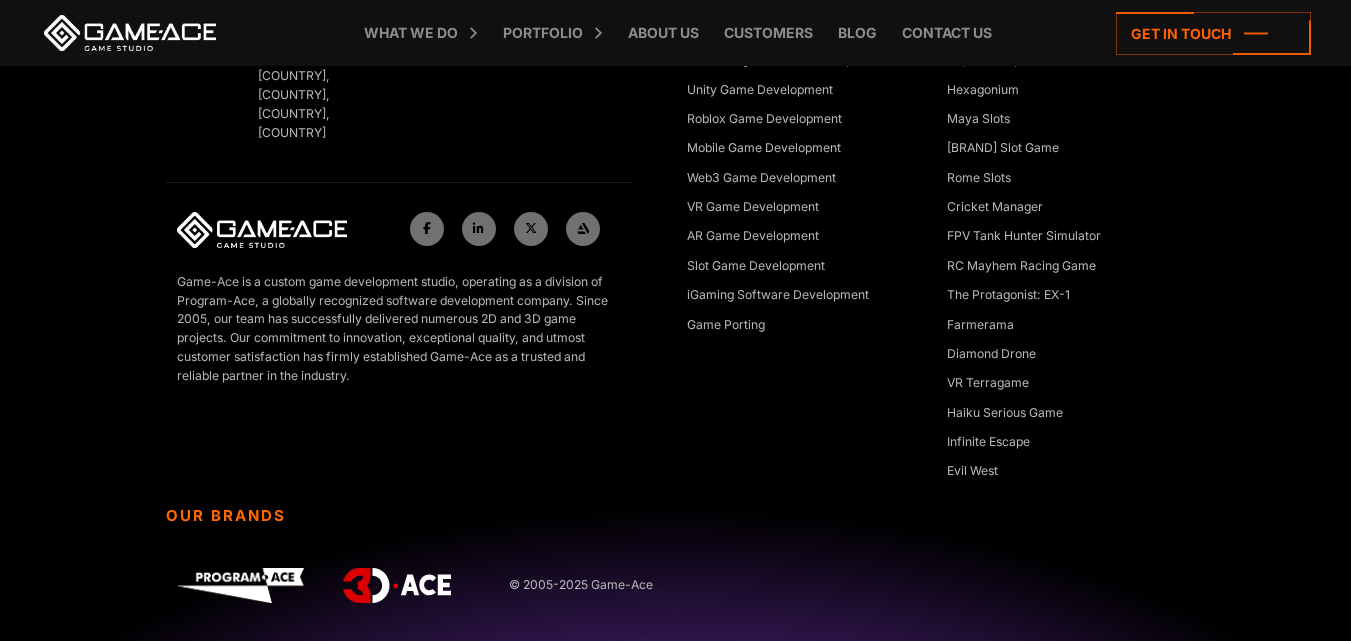 scroll, scrollTop: 8045, scrollLeft: 0, axis: vertical 